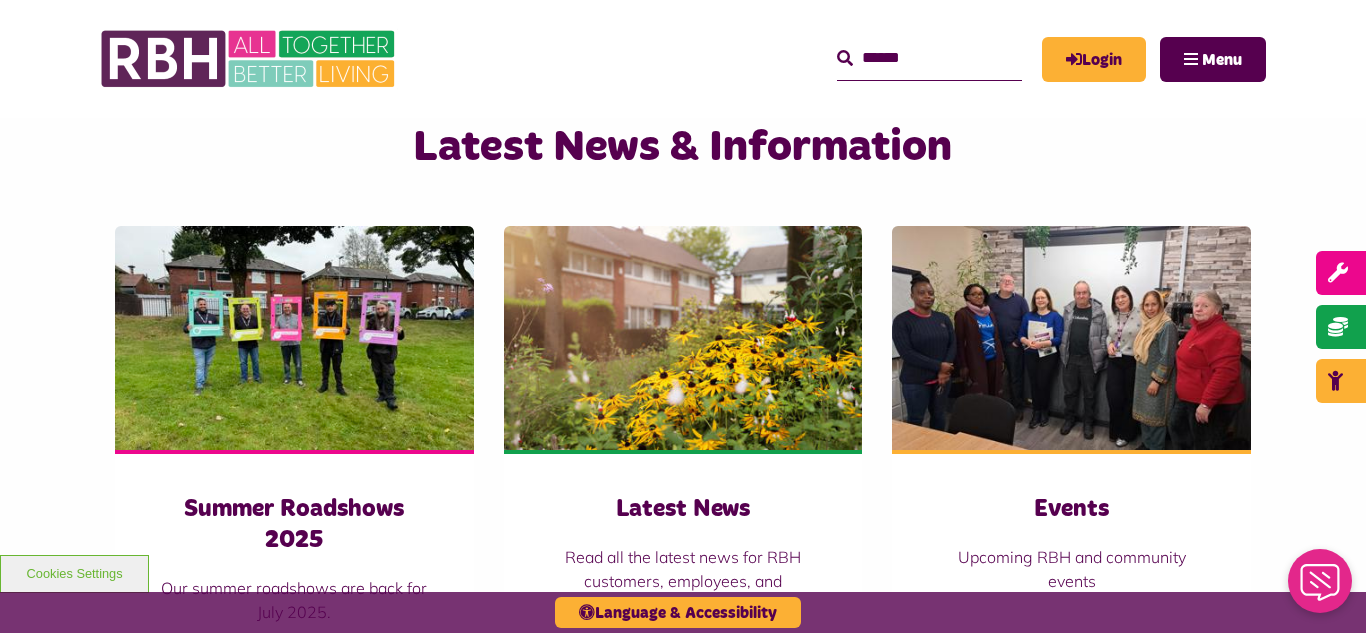 scroll, scrollTop: 1280, scrollLeft: 0, axis: vertical 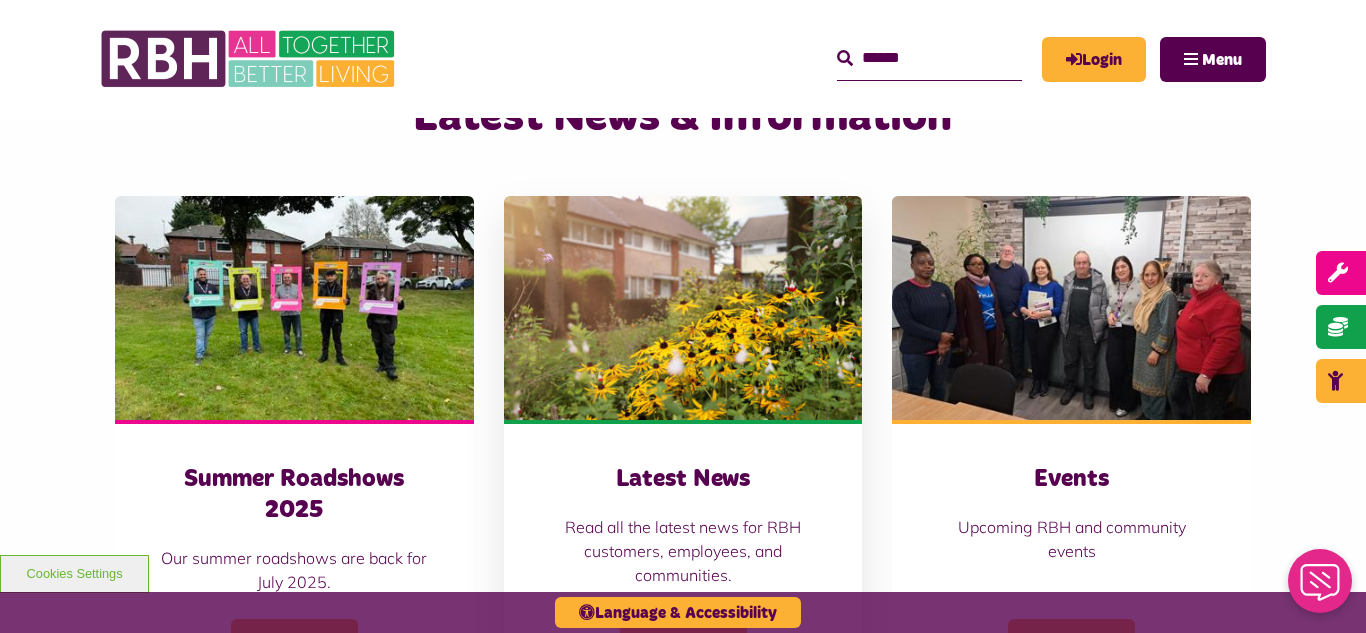 click at bounding box center [683, 308] 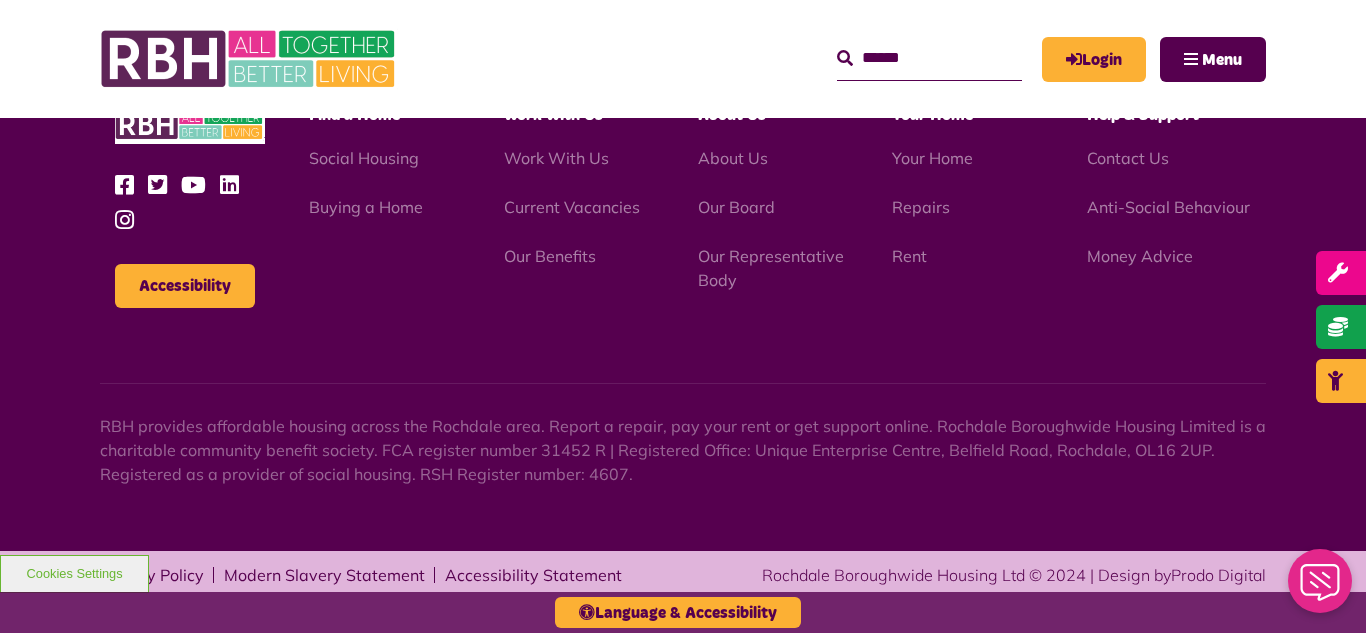 scroll, scrollTop: 2177, scrollLeft: 0, axis: vertical 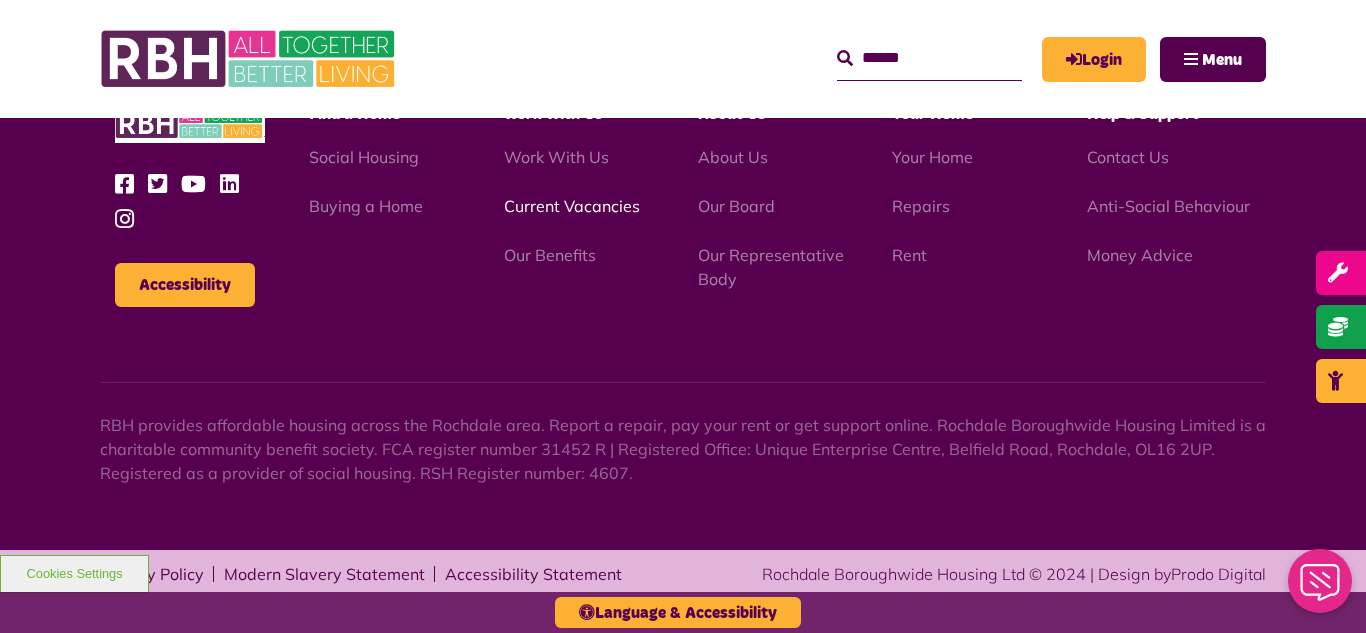 click on "Current Vacancies" at bounding box center (572, 206) 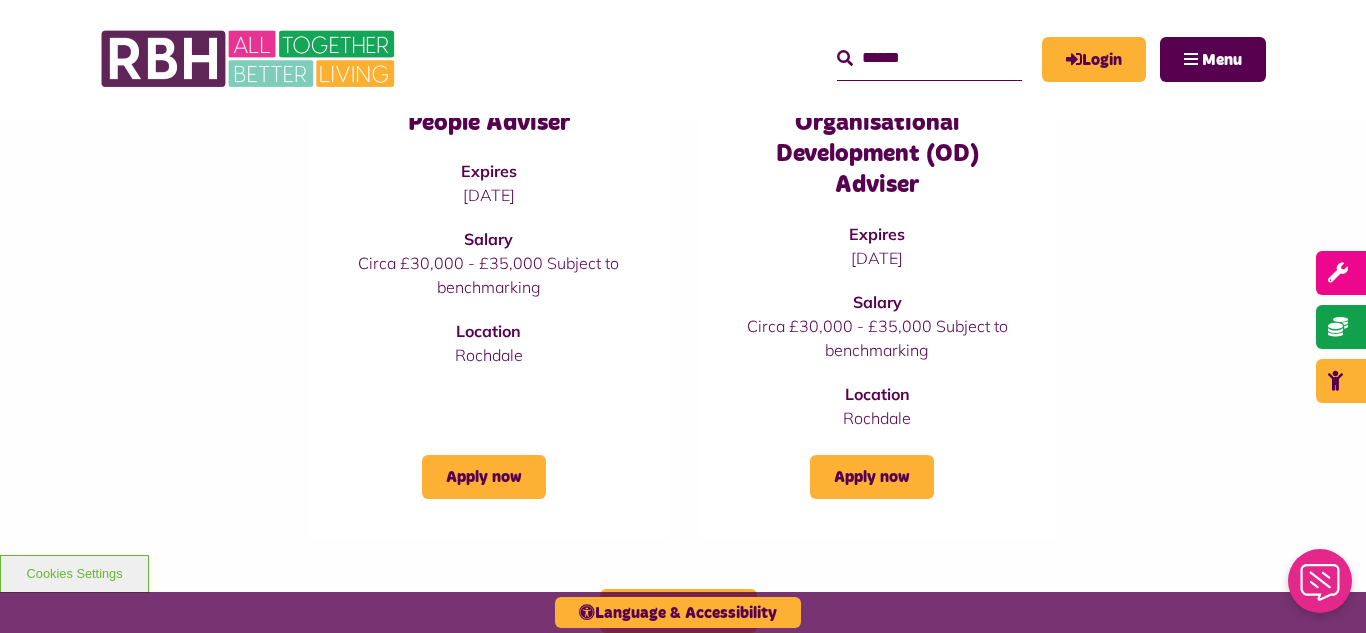 scroll, scrollTop: 1240, scrollLeft: 0, axis: vertical 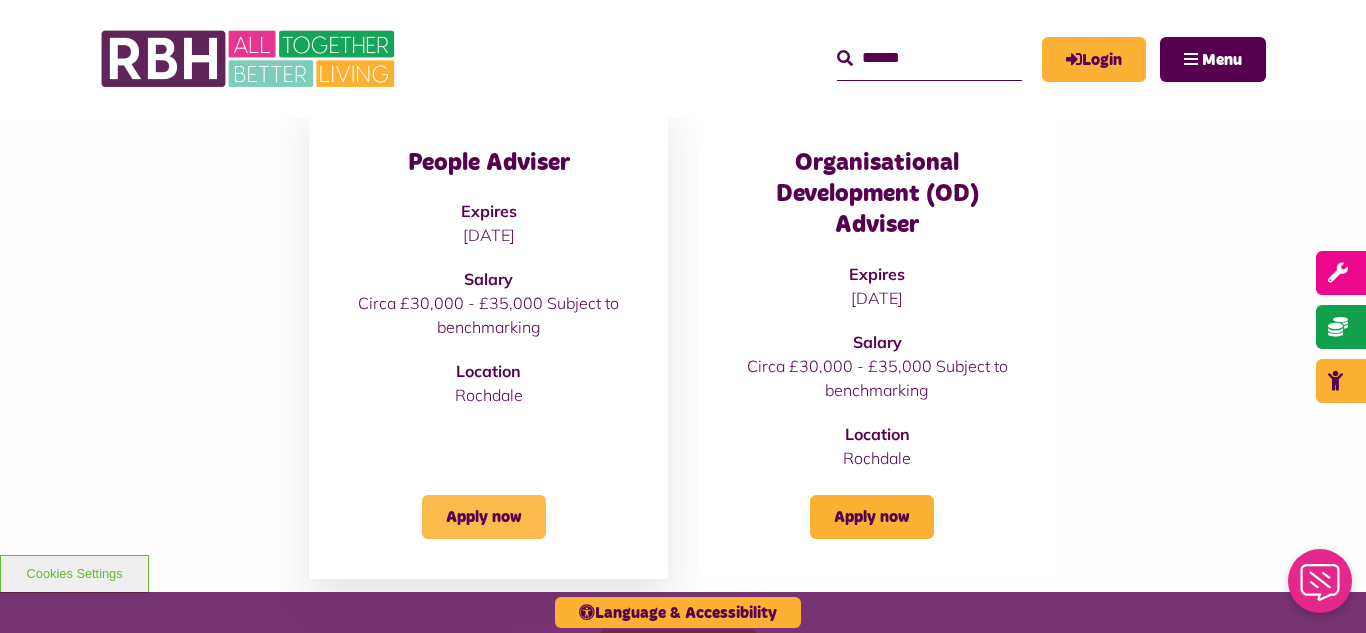 click on "Apply now" at bounding box center (484, 517) 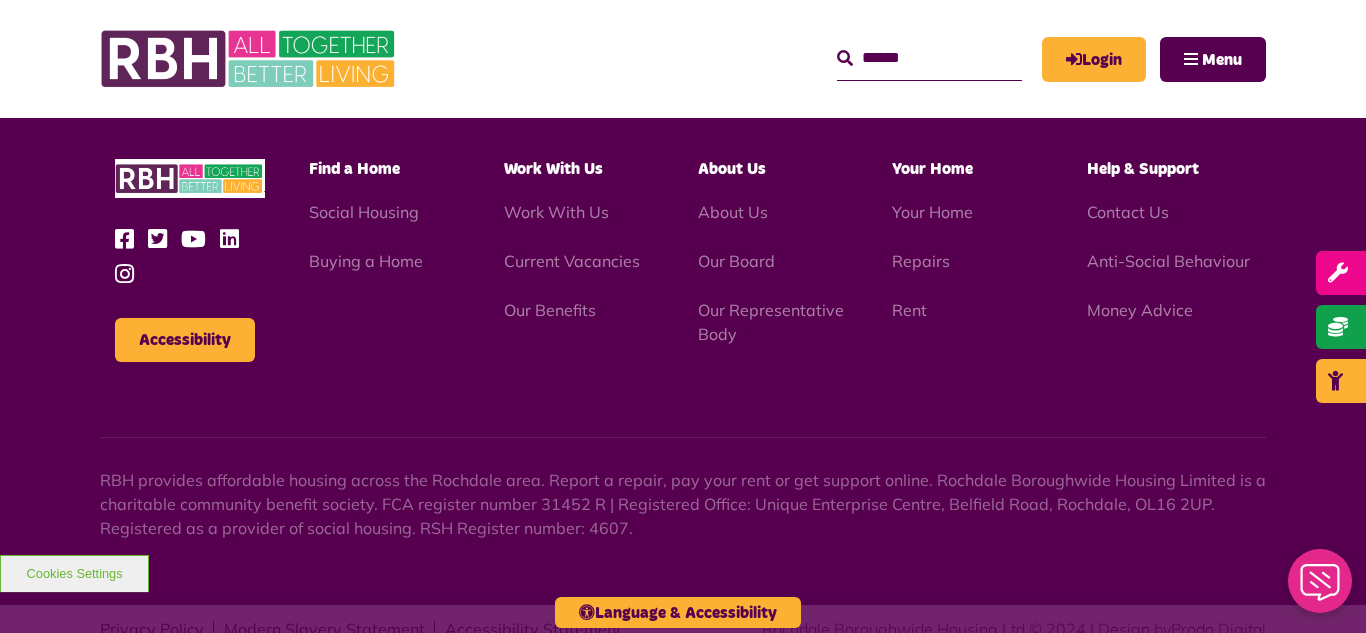 scroll, scrollTop: 2886, scrollLeft: 0, axis: vertical 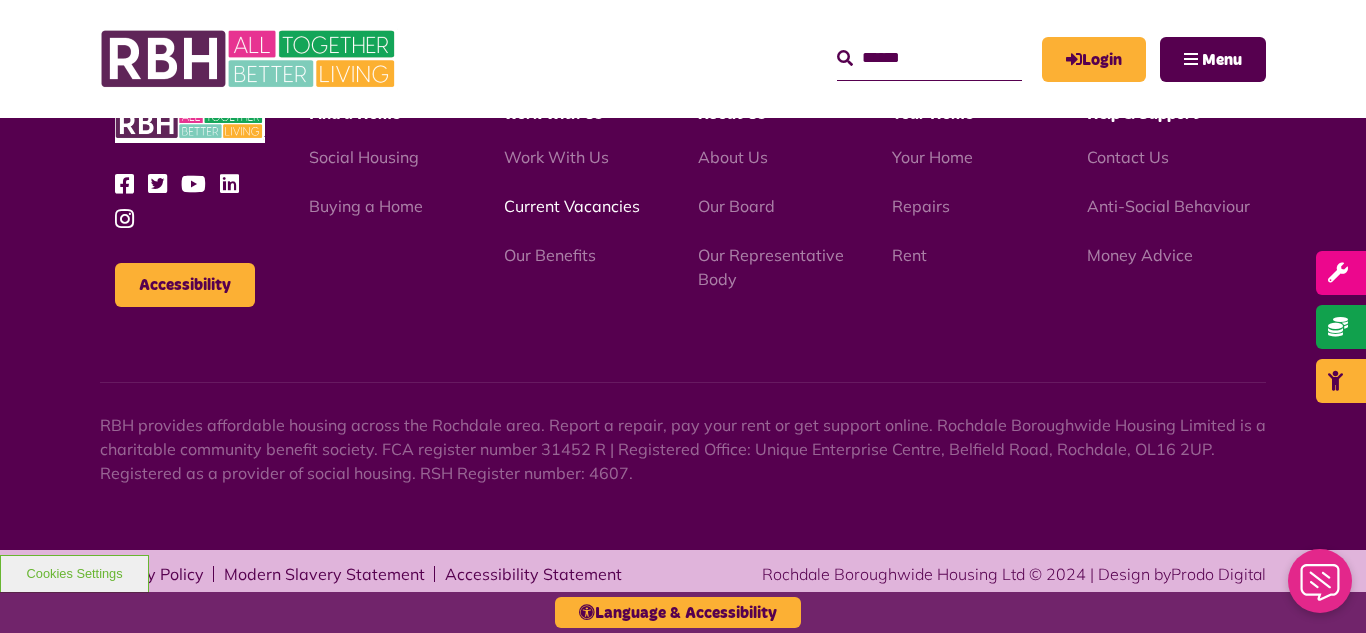 click on "Current Vacancies" at bounding box center [572, 206] 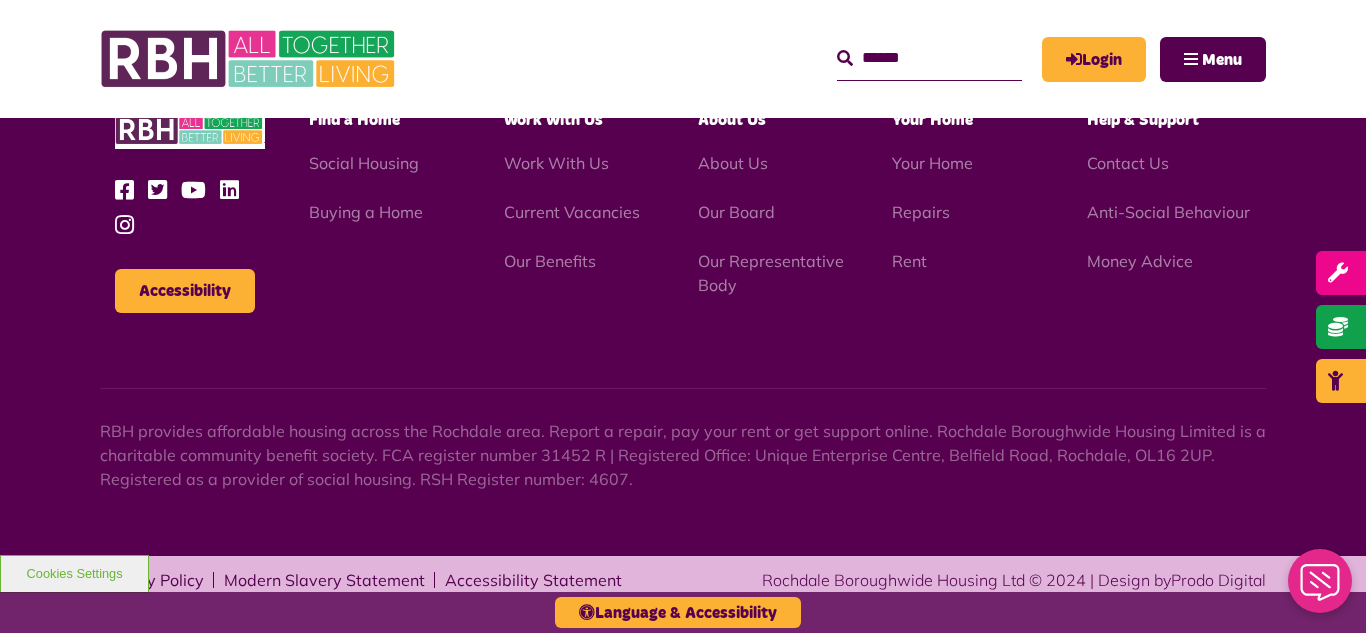 scroll, scrollTop: 2886, scrollLeft: 0, axis: vertical 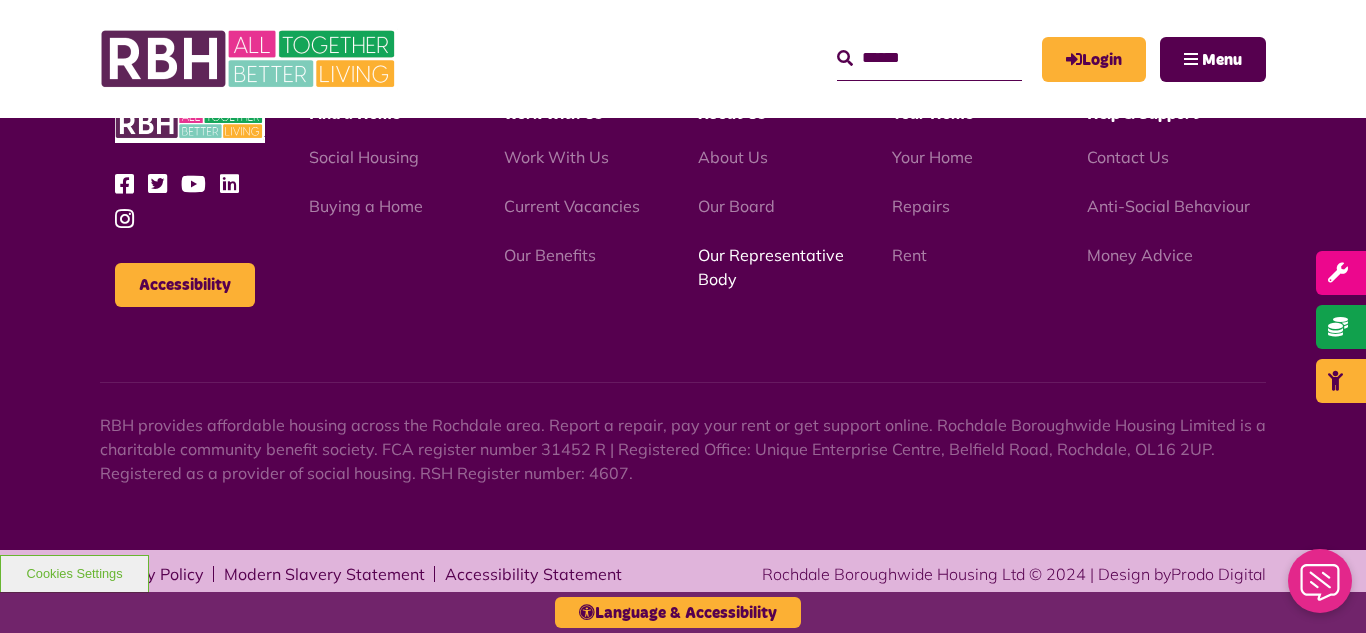 click on "Our Representative Body" at bounding box center (771, 267) 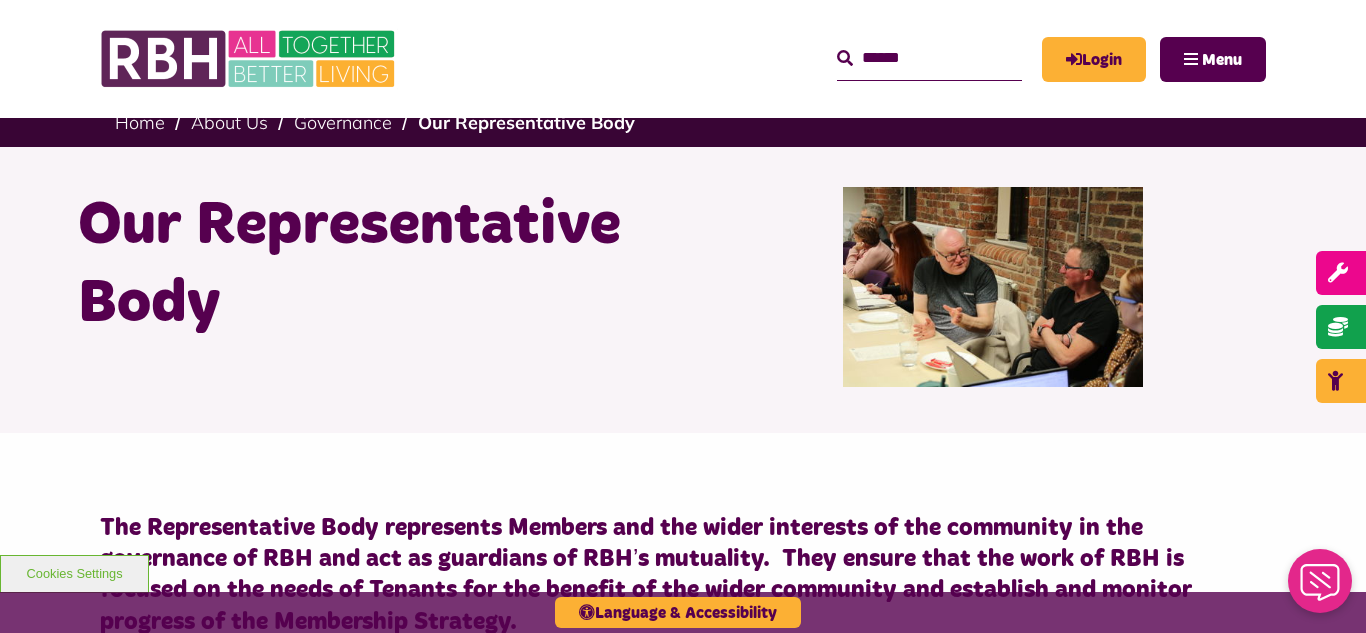 scroll, scrollTop: 0, scrollLeft: 0, axis: both 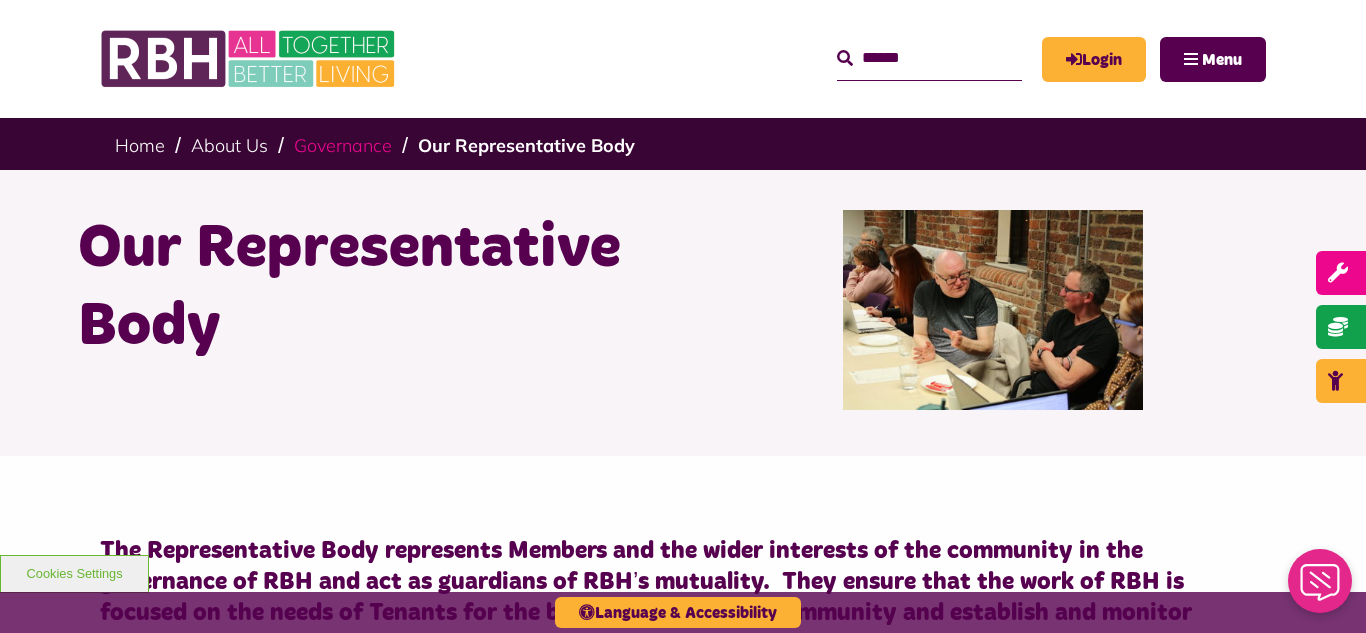 click on "Governance" at bounding box center [343, 145] 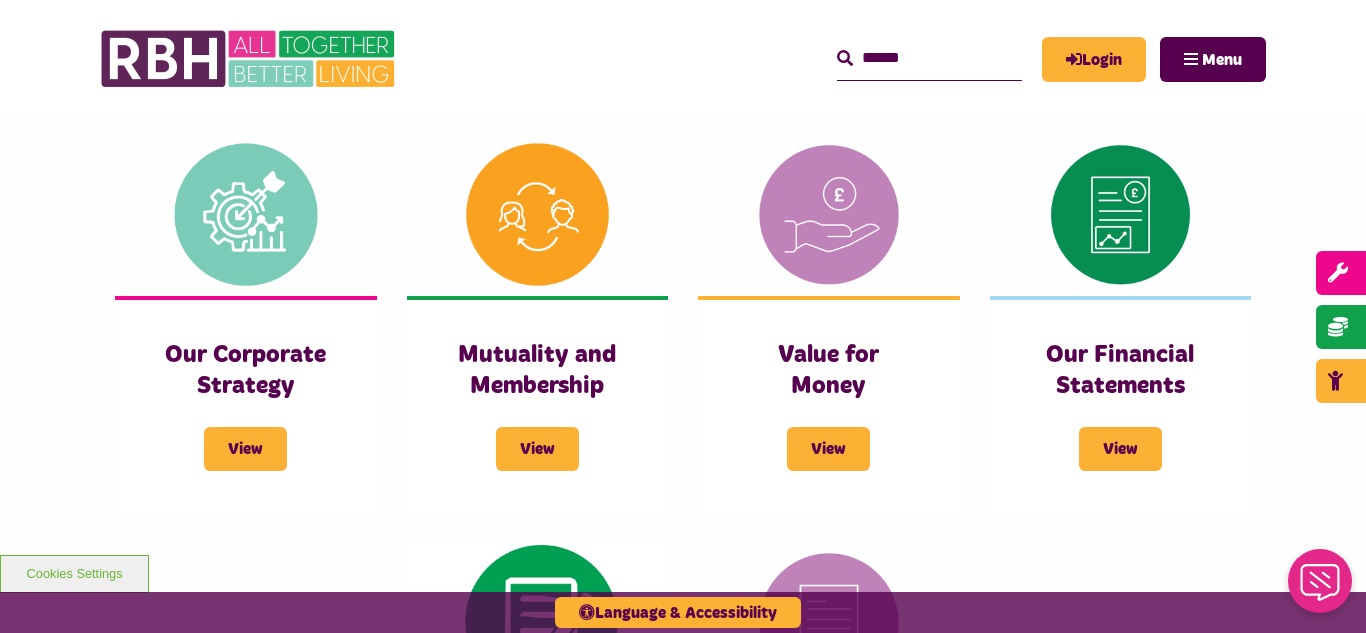scroll, scrollTop: 799, scrollLeft: 0, axis: vertical 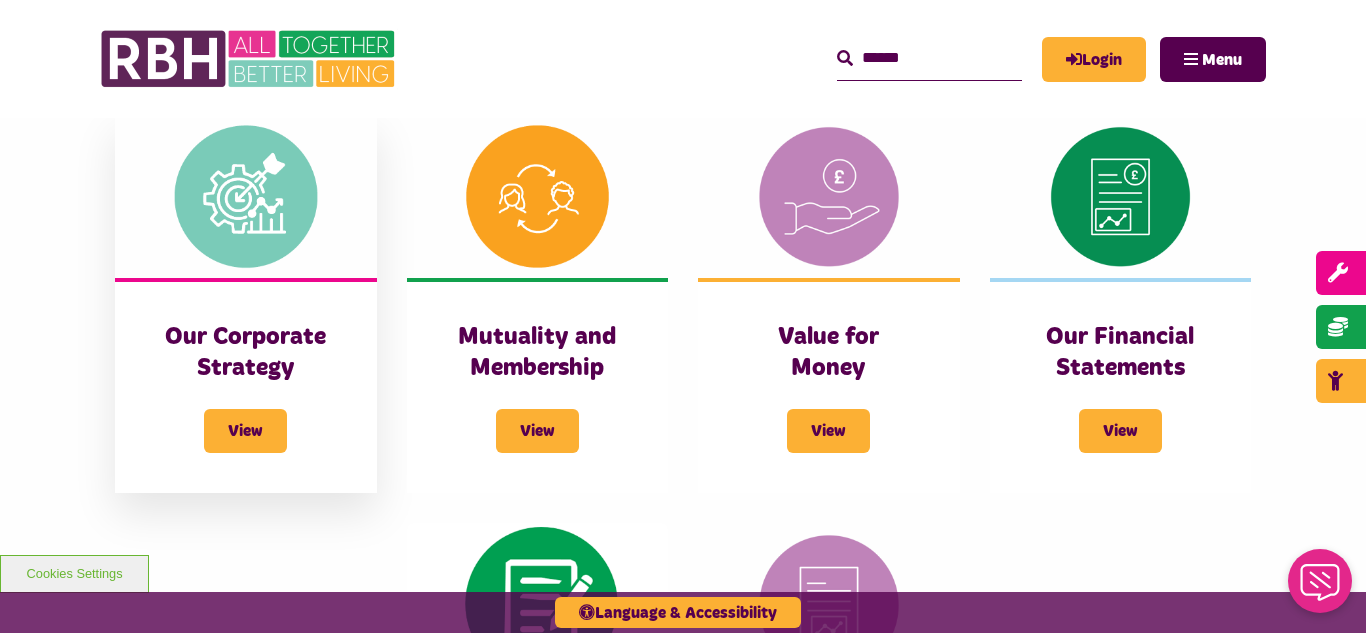 click at bounding box center (246, 196) 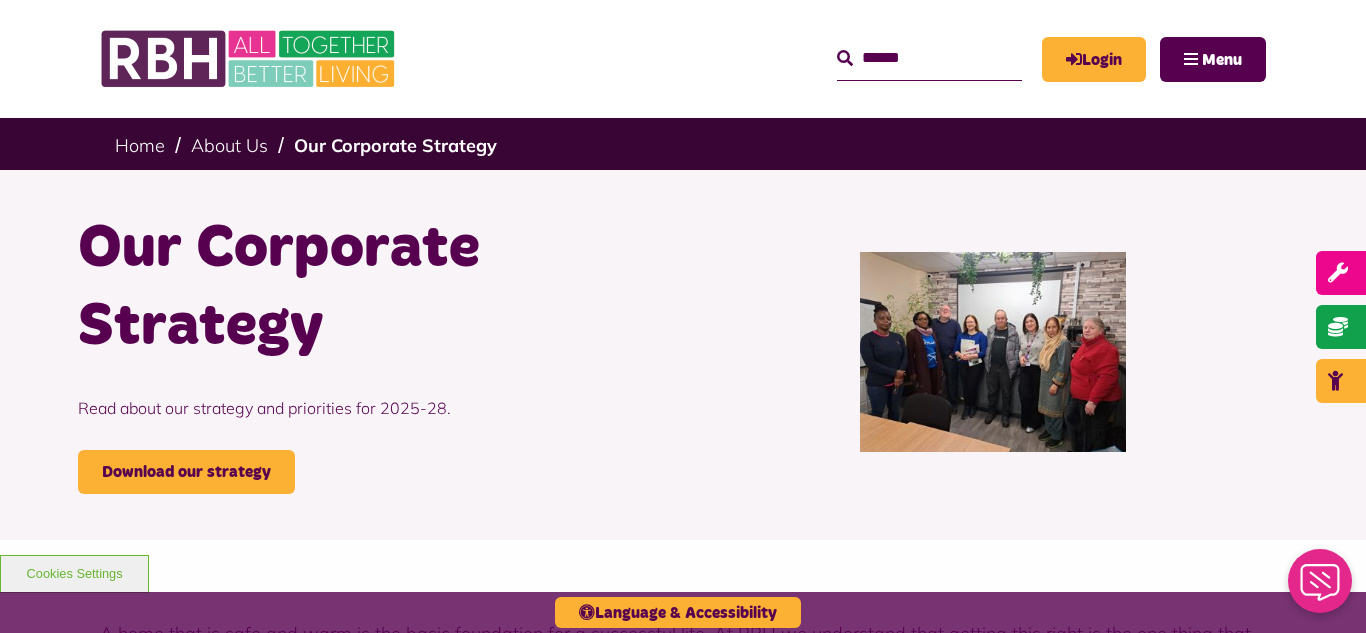 scroll, scrollTop: 0, scrollLeft: 0, axis: both 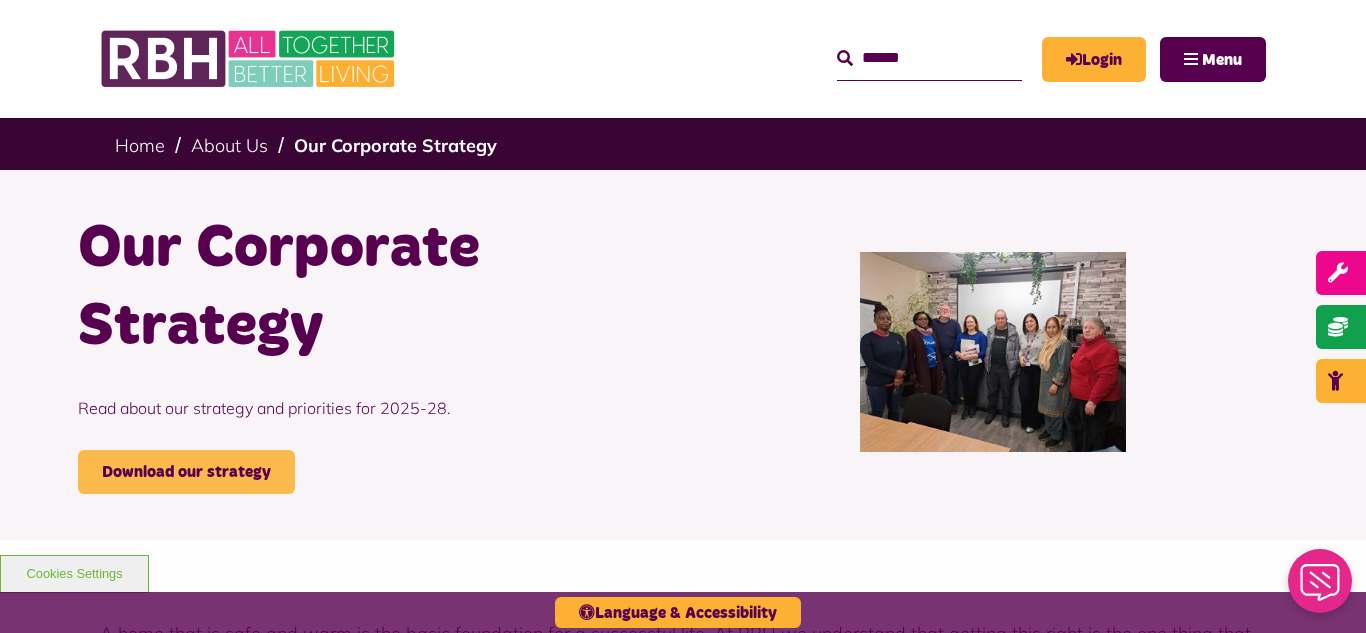 click on "Download our strategy" at bounding box center (186, 472) 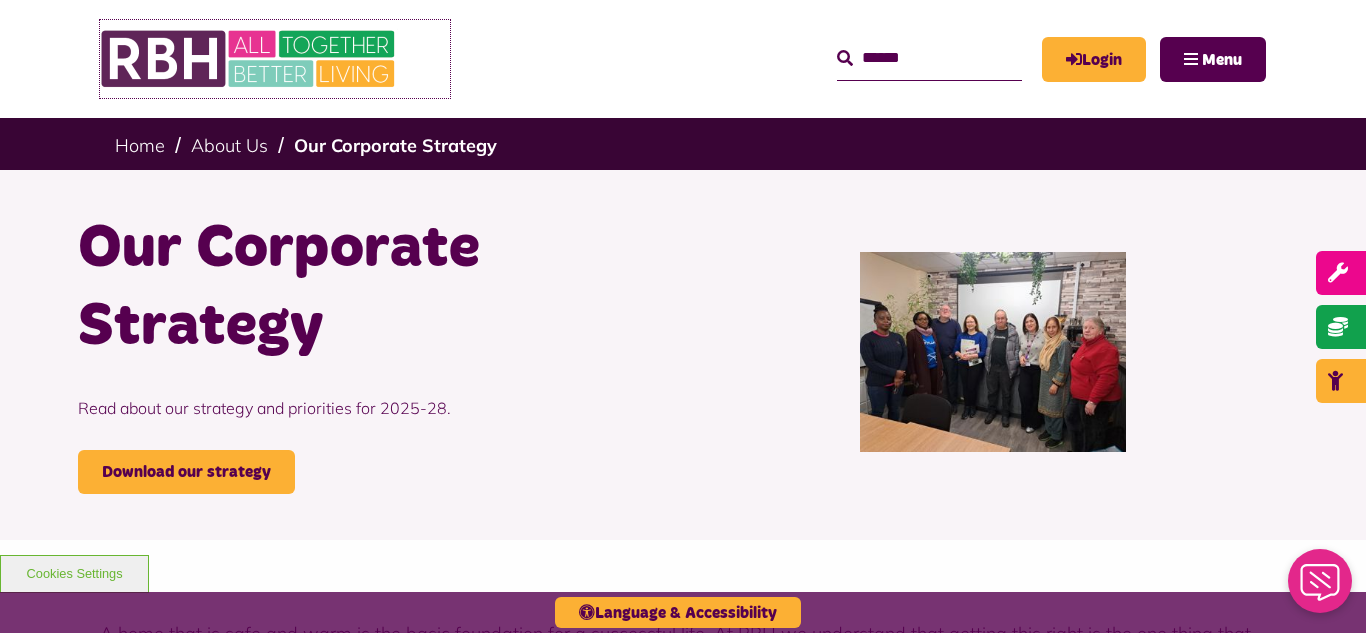 click at bounding box center [250, 59] 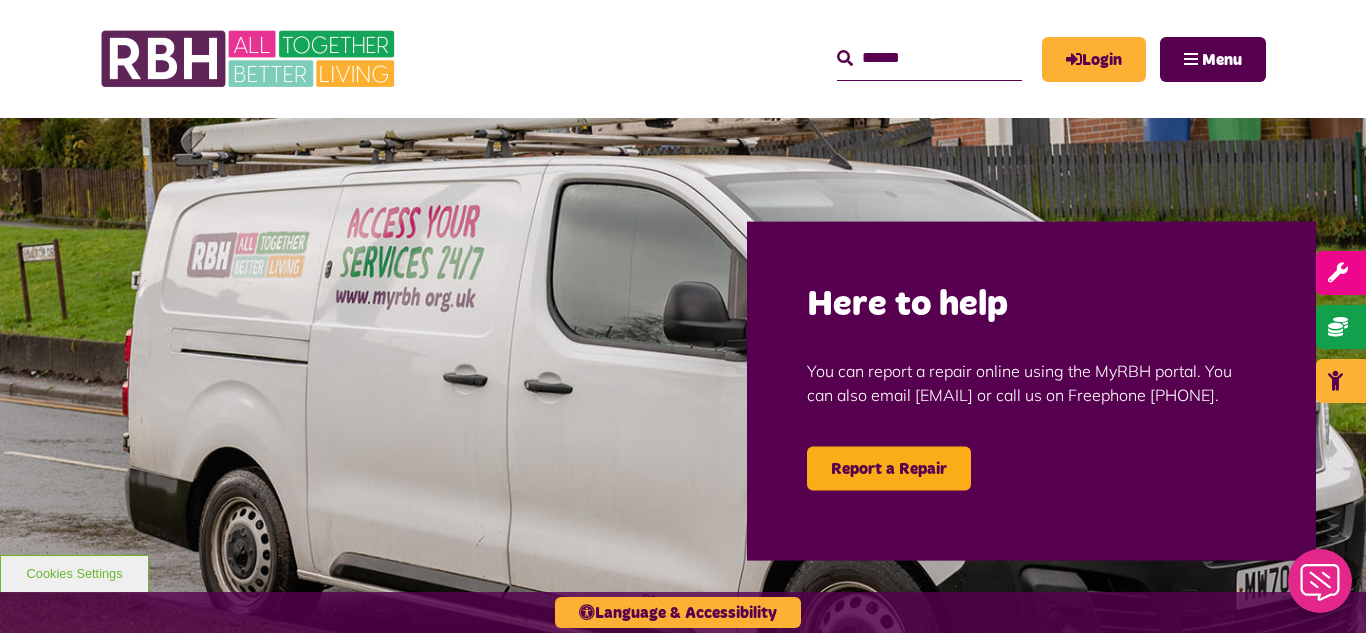 scroll, scrollTop: 0, scrollLeft: 0, axis: both 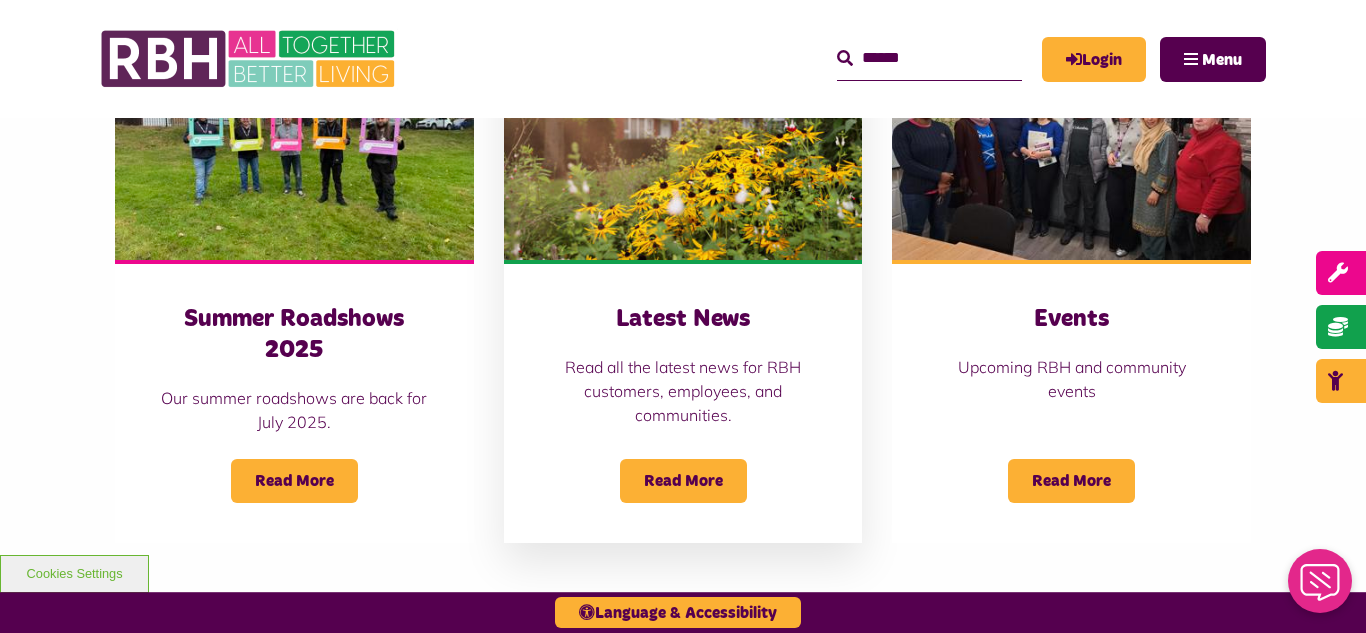 click at bounding box center (683, 148) 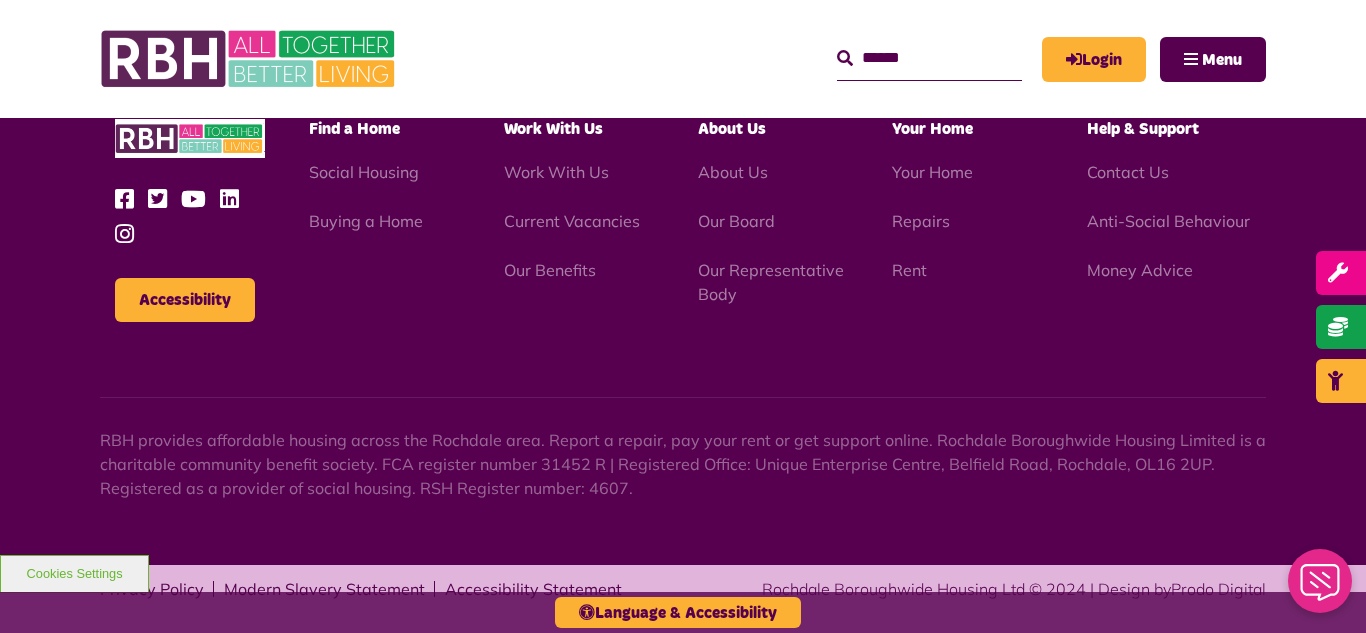 scroll, scrollTop: 2177, scrollLeft: 0, axis: vertical 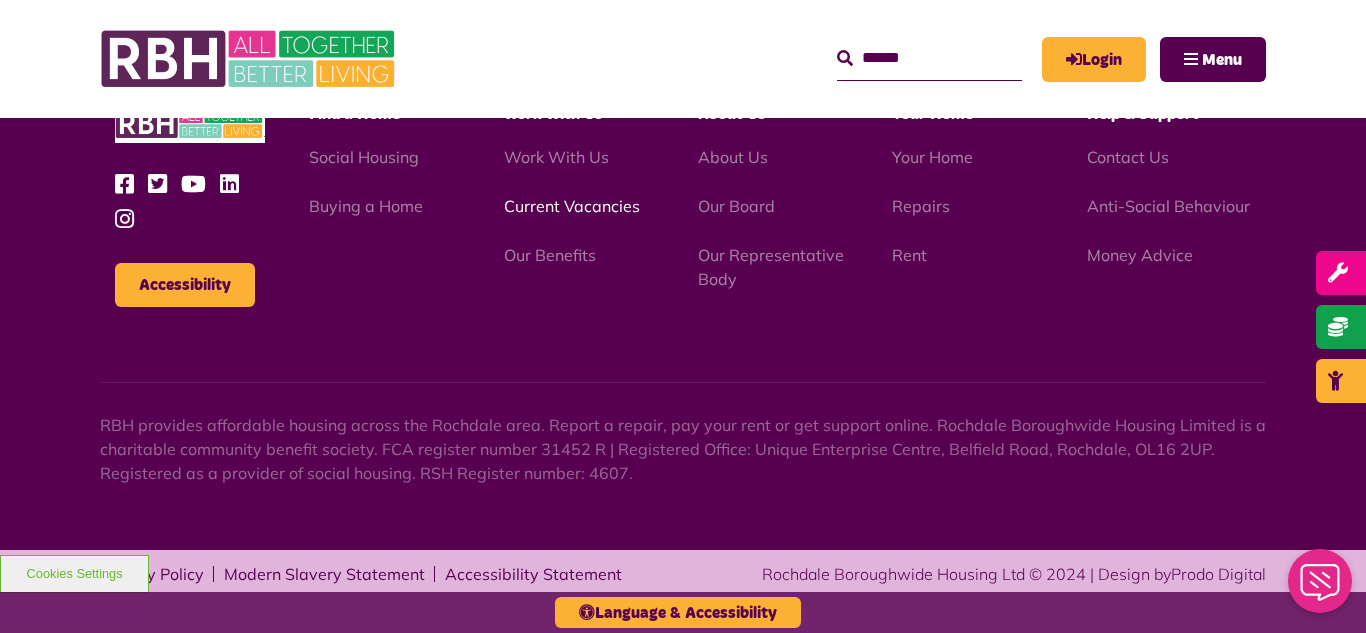 click on "Current Vacancies" at bounding box center (572, 206) 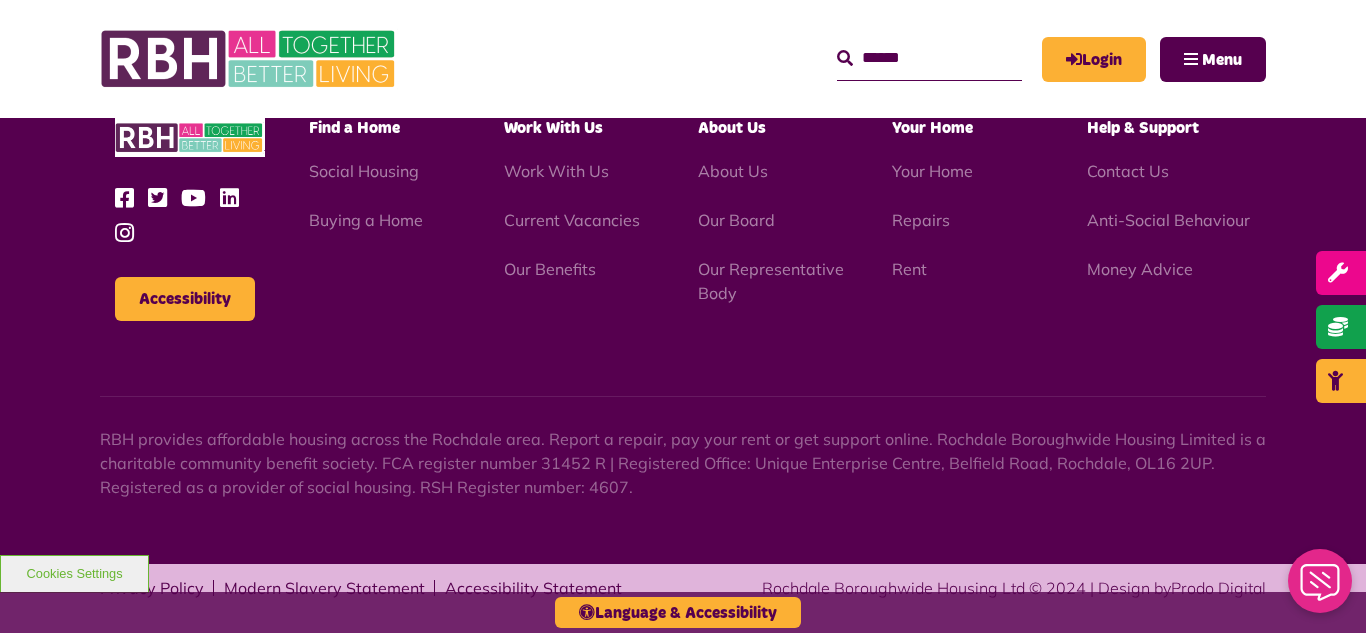 scroll, scrollTop: 2886, scrollLeft: 0, axis: vertical 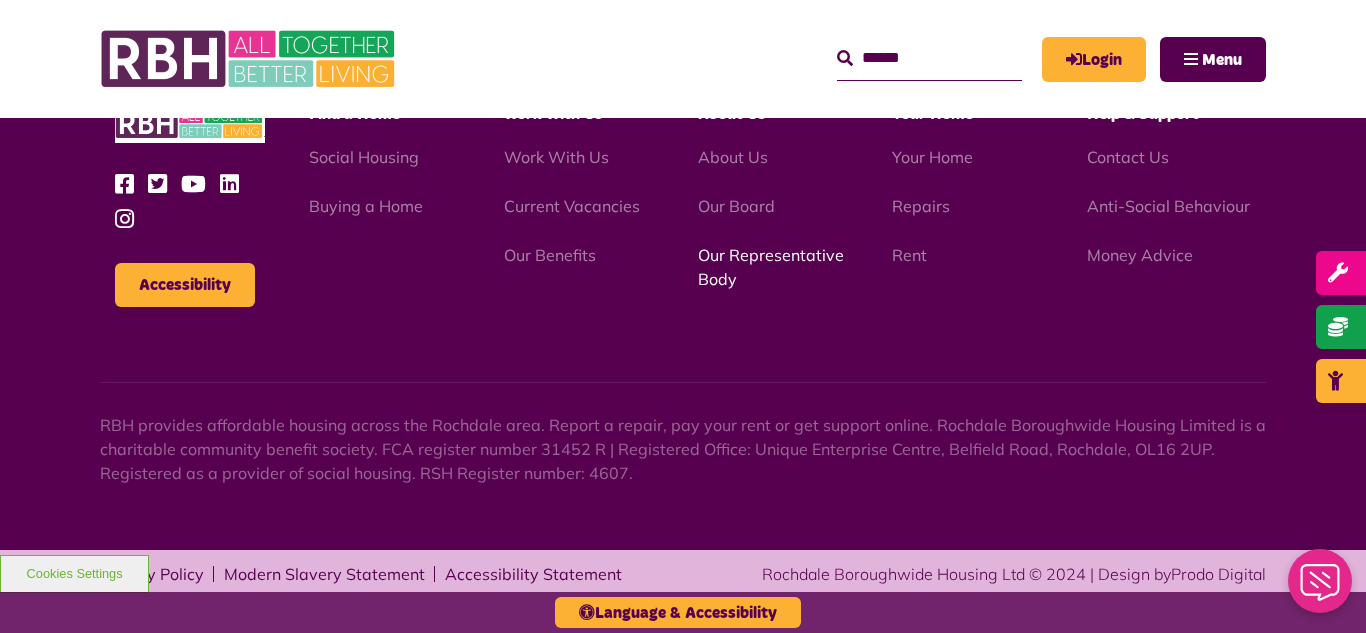 click on "Our Representative Body" at bounding box center (771, 267) 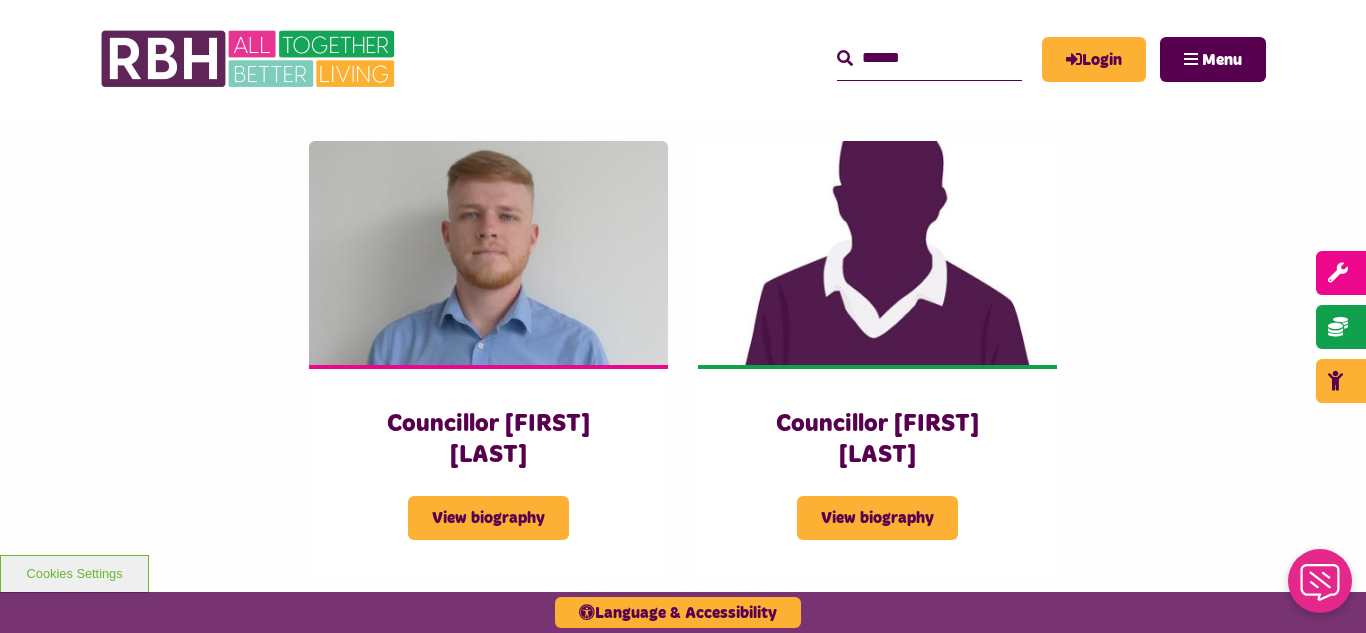 scroll, scrollTop: 4326, scrollLeft: 0, axis: vertical 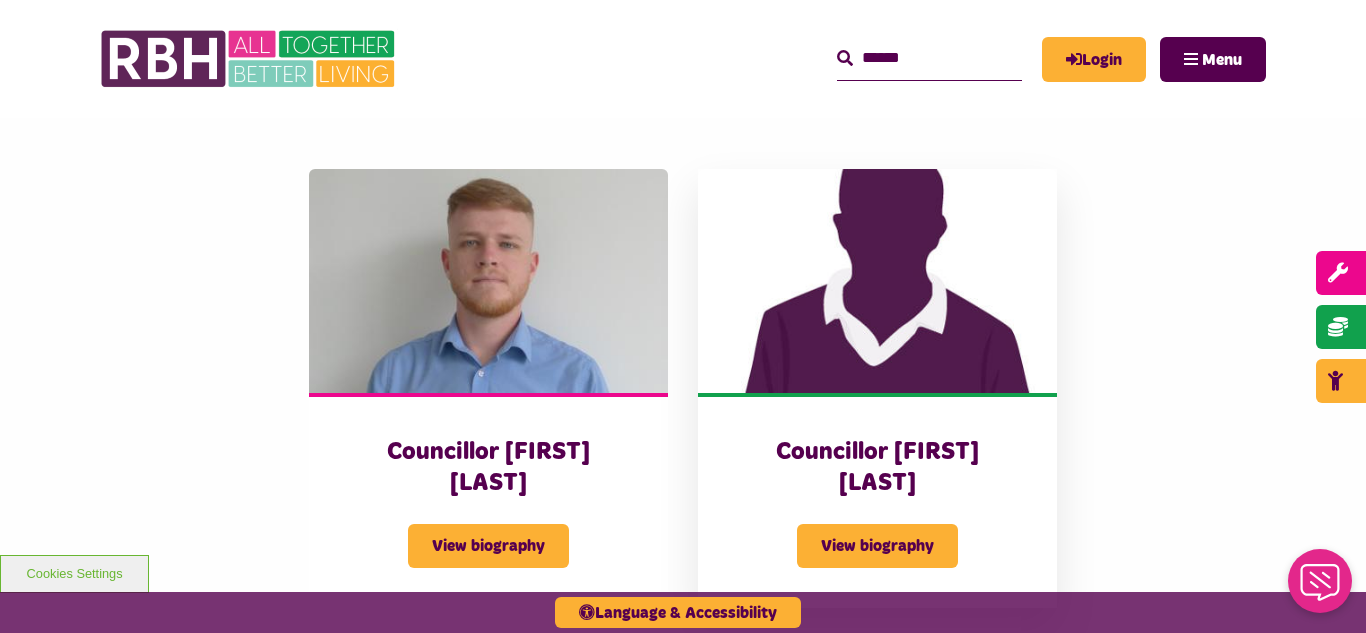 click at bounding box center [877, 281] 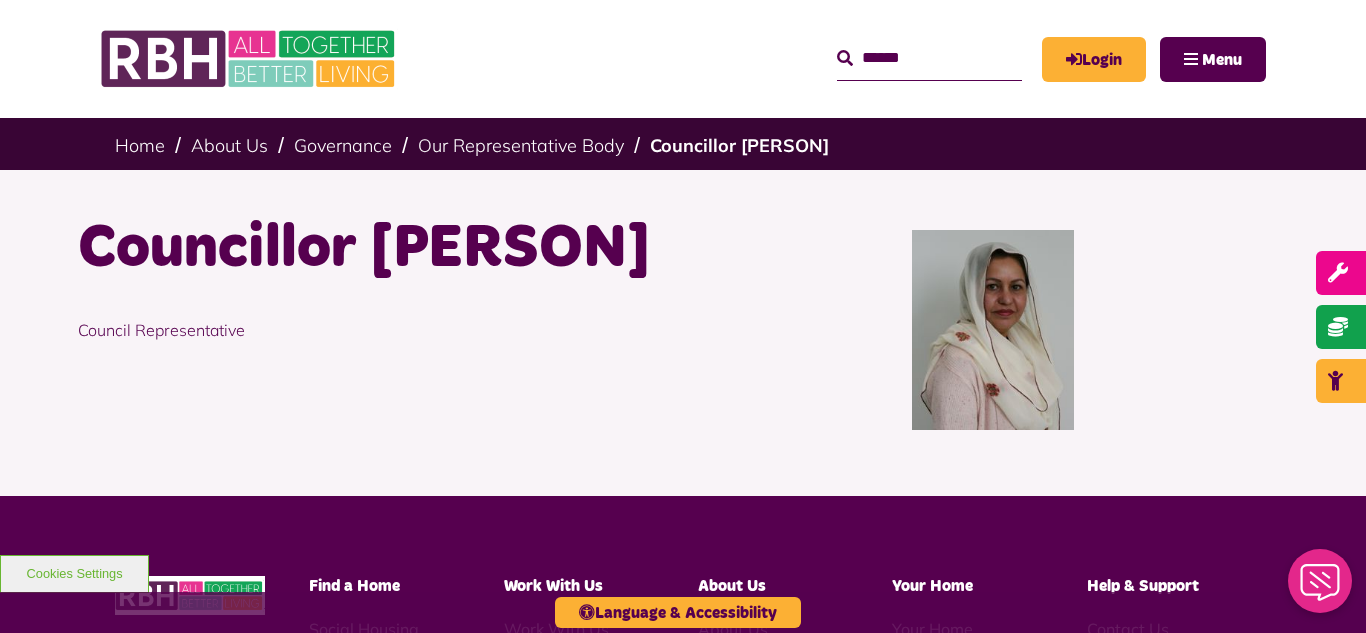 scroll, scrollTop: 0, scrollLeft: 0, axis: both 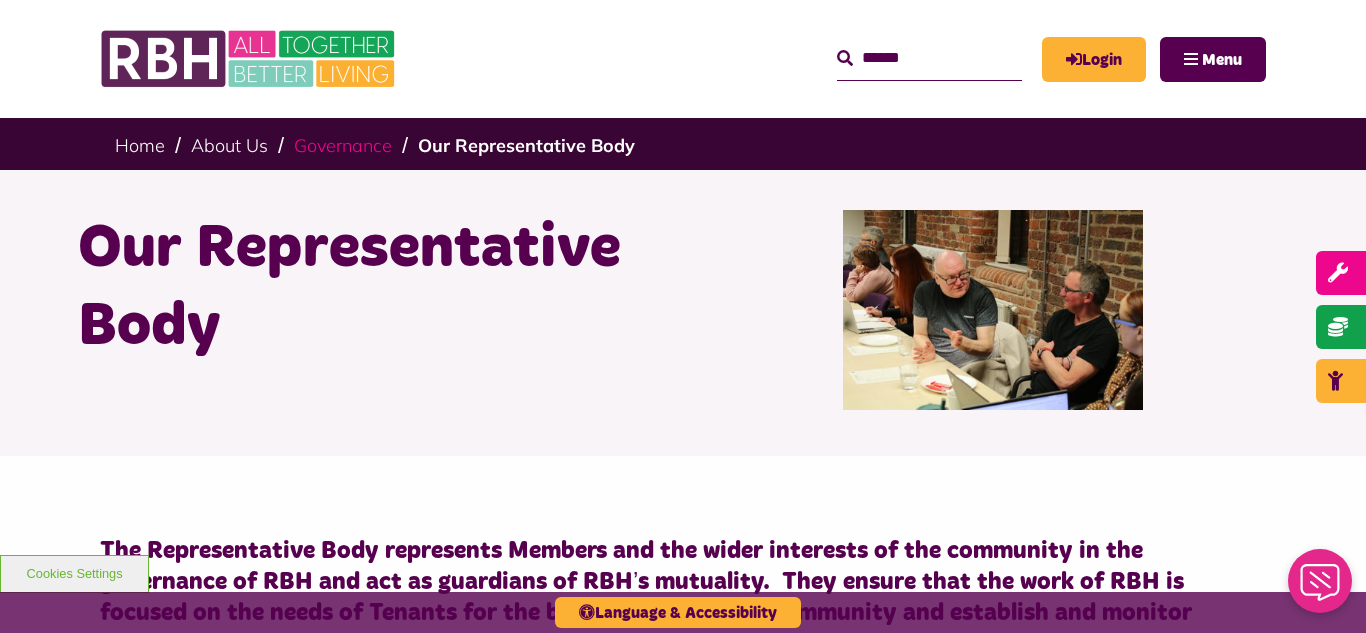 click on "Governance" at bounding box center (343, 145) 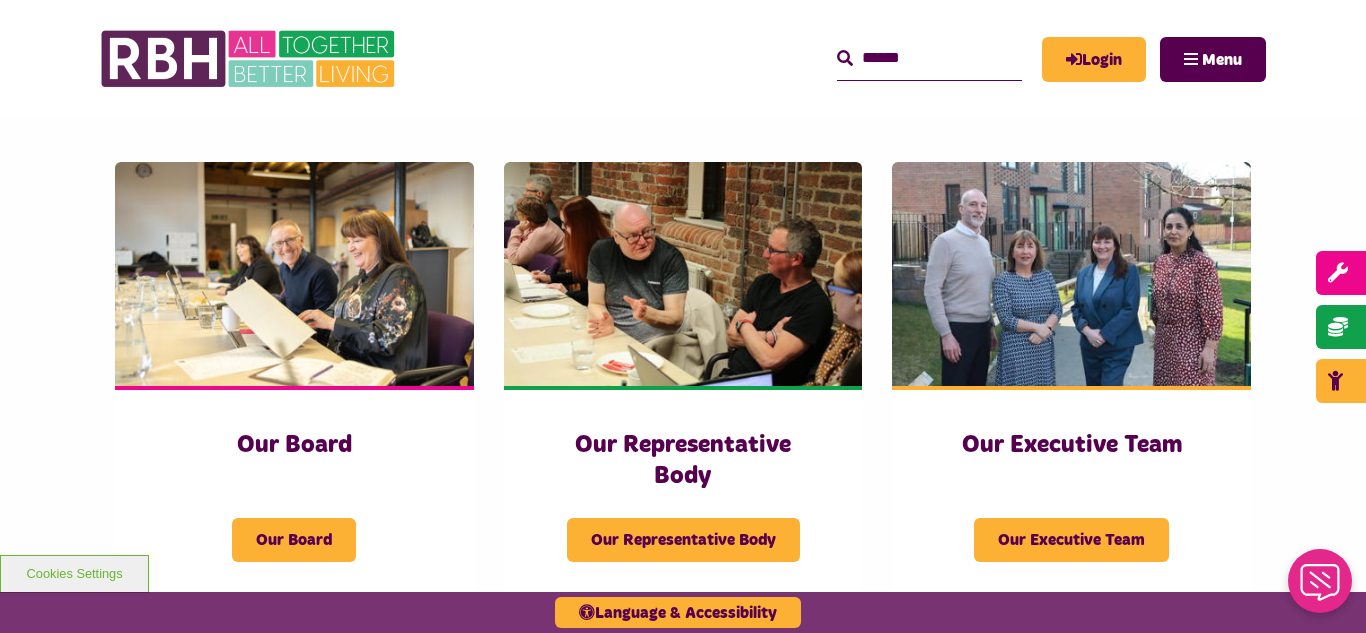 scroll, scrollTop: 280, scrollLeft: 0, axis: vertical 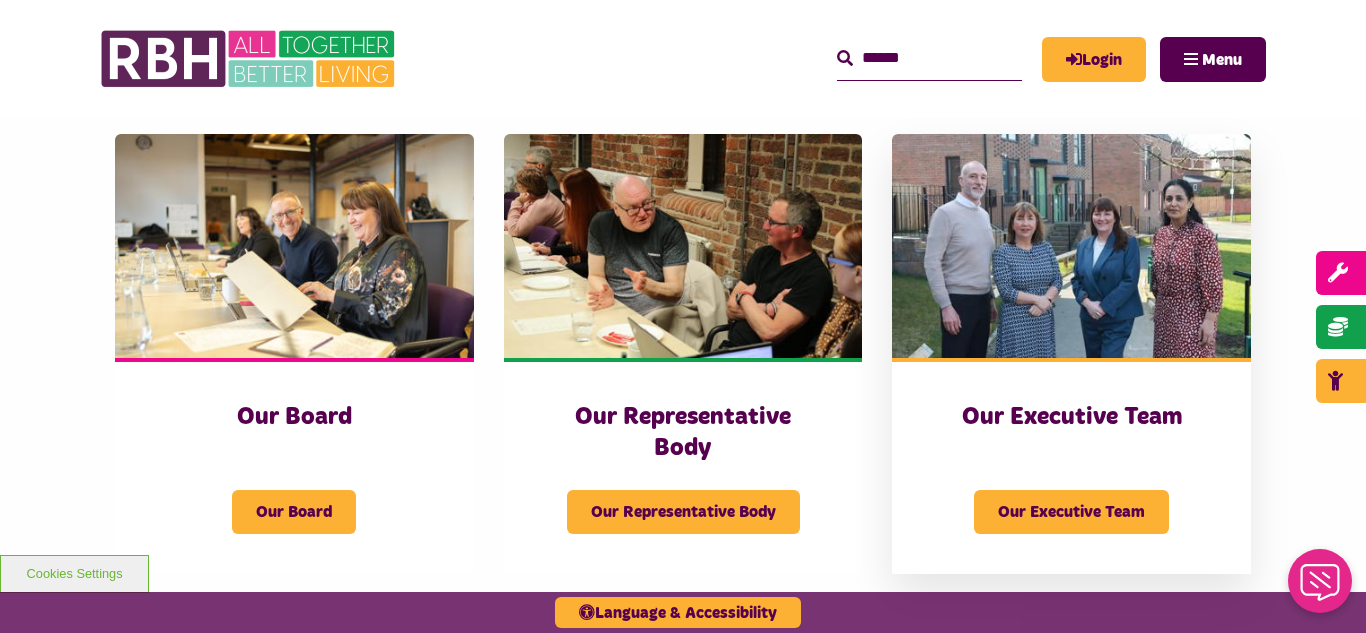 click at bounding box center [1071, 246] 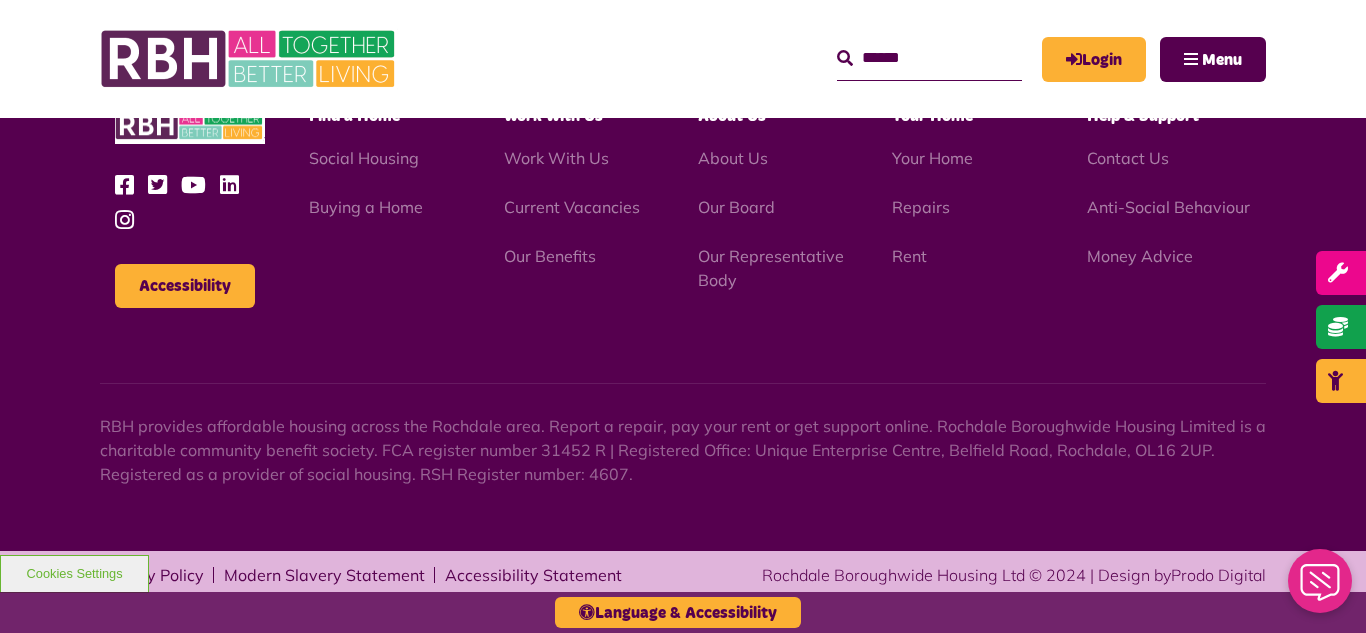 scroll, scrollTop: 1550, scrollLeft: 0, axis: vertical 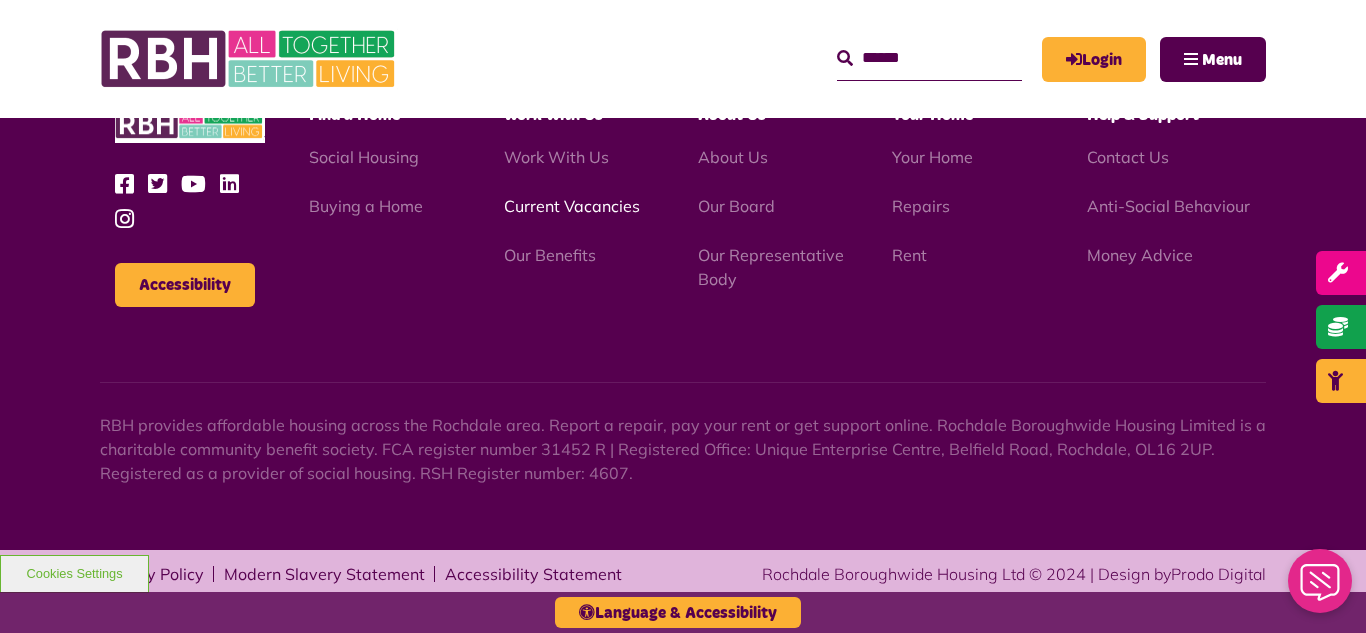 click on "Current Vacancies" at bounding box center [572, 206] 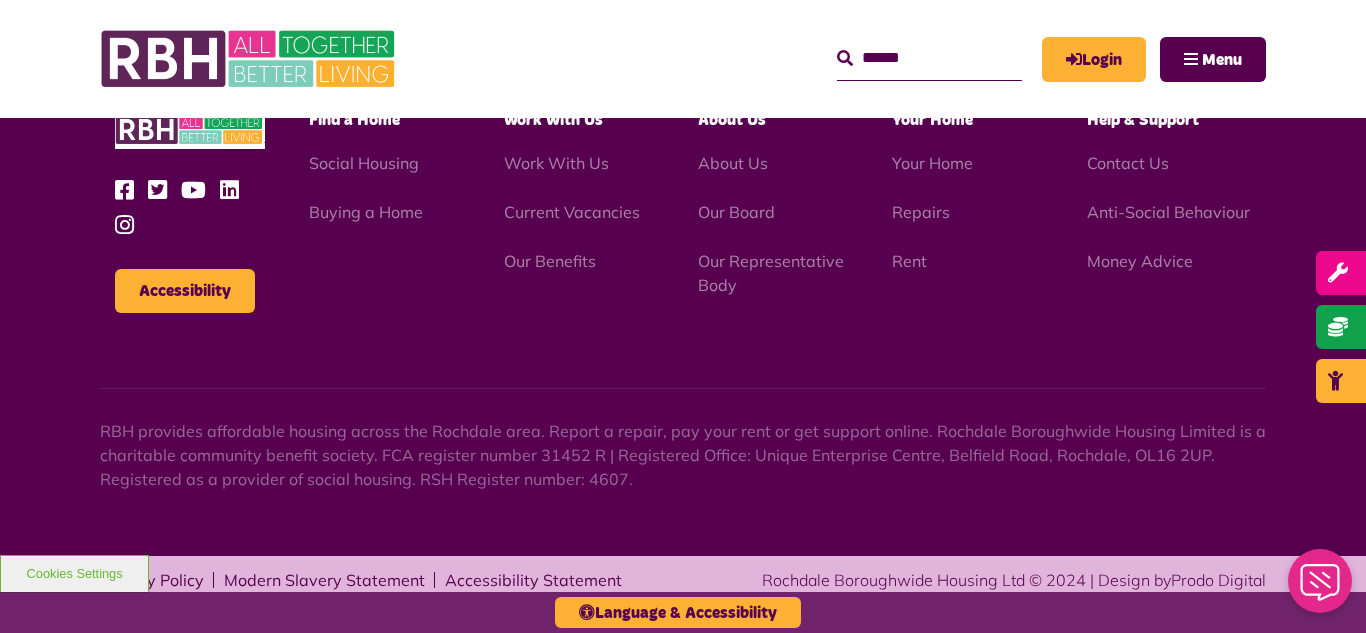 scroll, scrollTop: 2886, scrollLeft: 0, axis: vertical 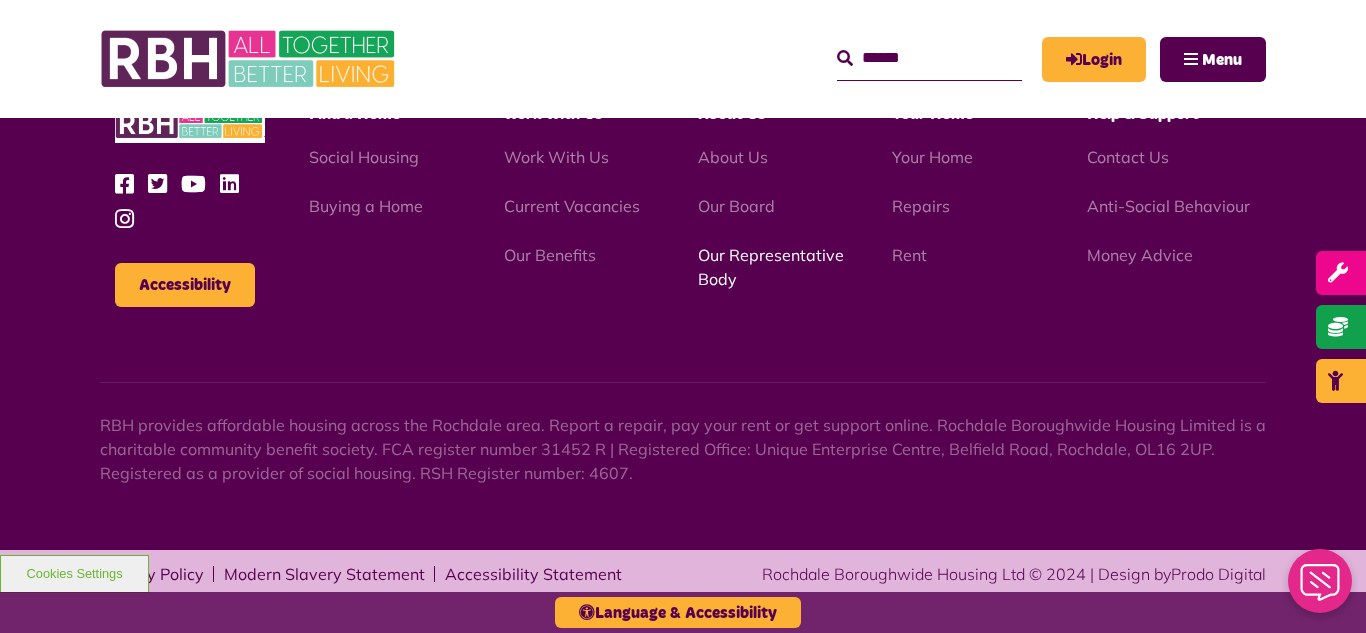 click on "Our Representative Body" at bounding box center (771, 267) 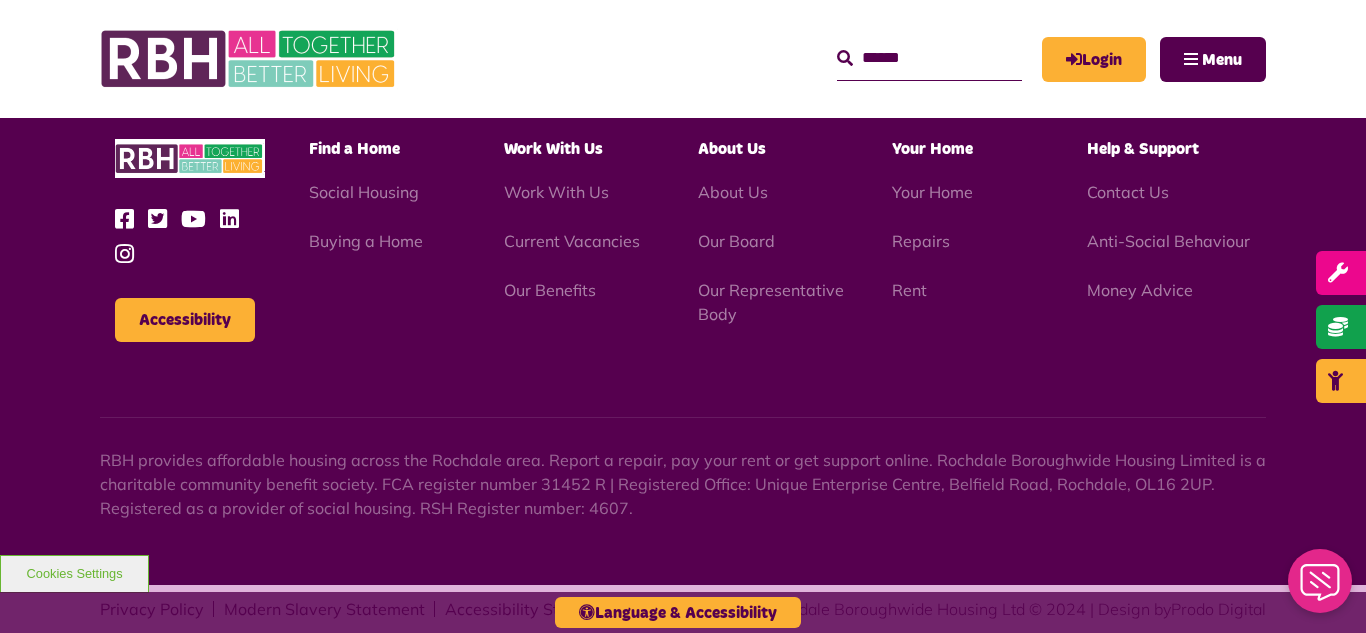 scroll, scrollTop: 5806, scrollLeft: 0, axis: vertical 